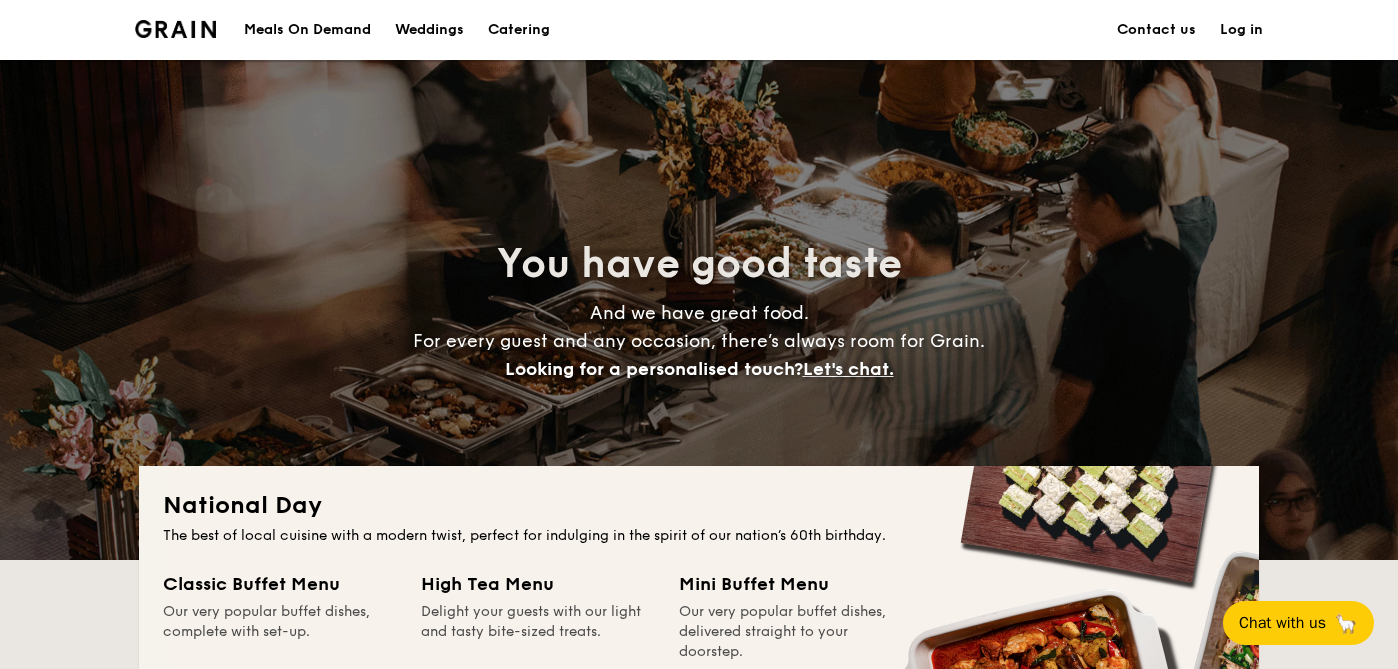 scroll, scrollTop: 778, scrollLeft: 0, axis: vertical 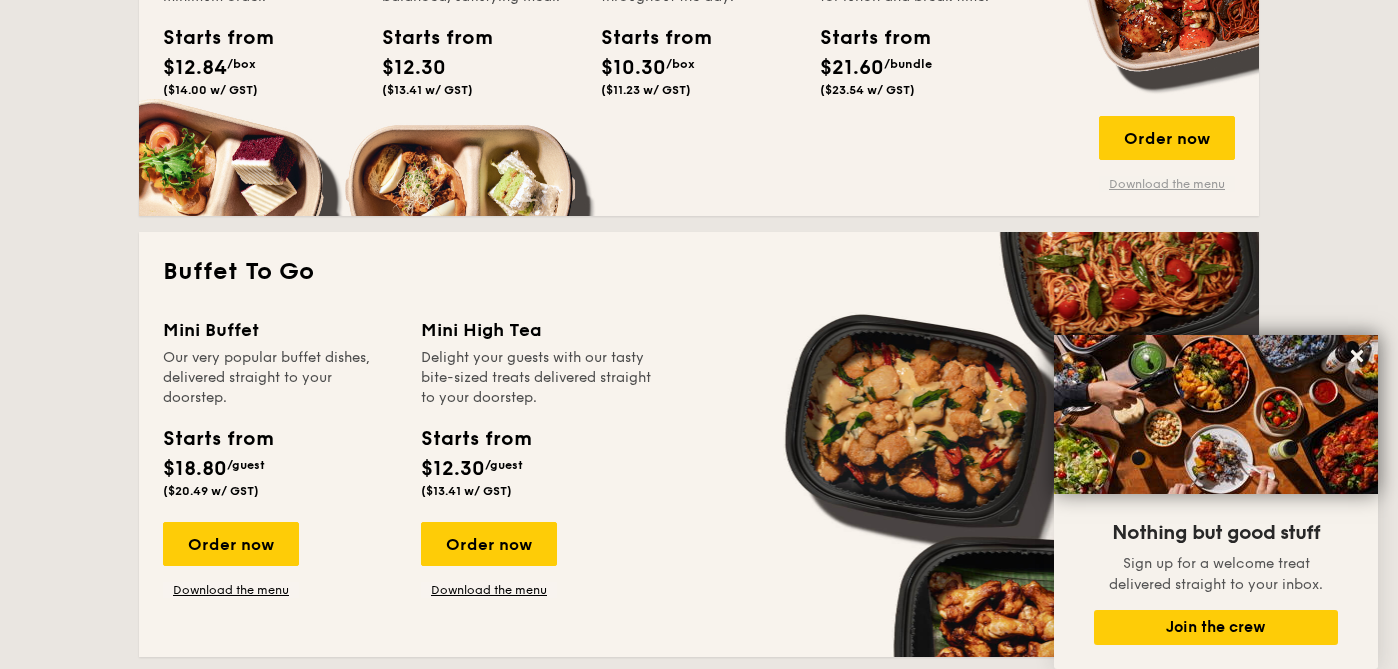 click on "Download the menu" at bounding box center (1167, 184) 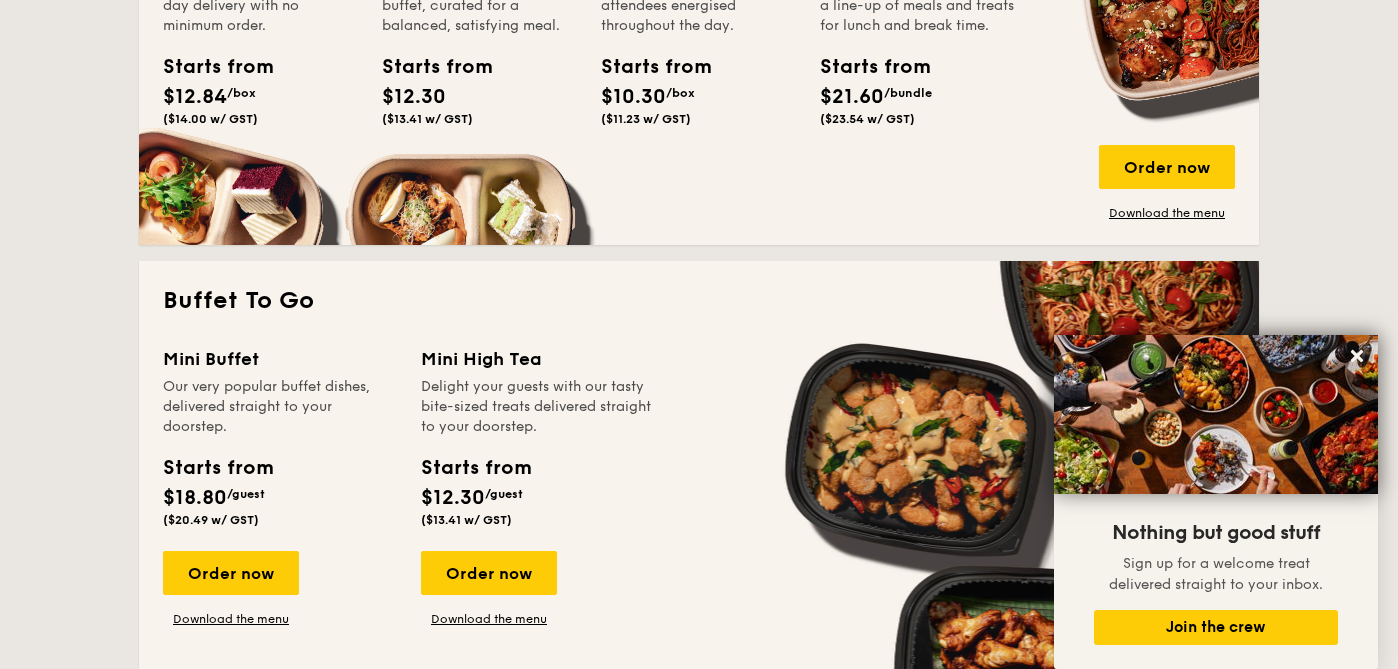 scroll, scrollTop: 1557, scrollLeft: 0, axis: vertical 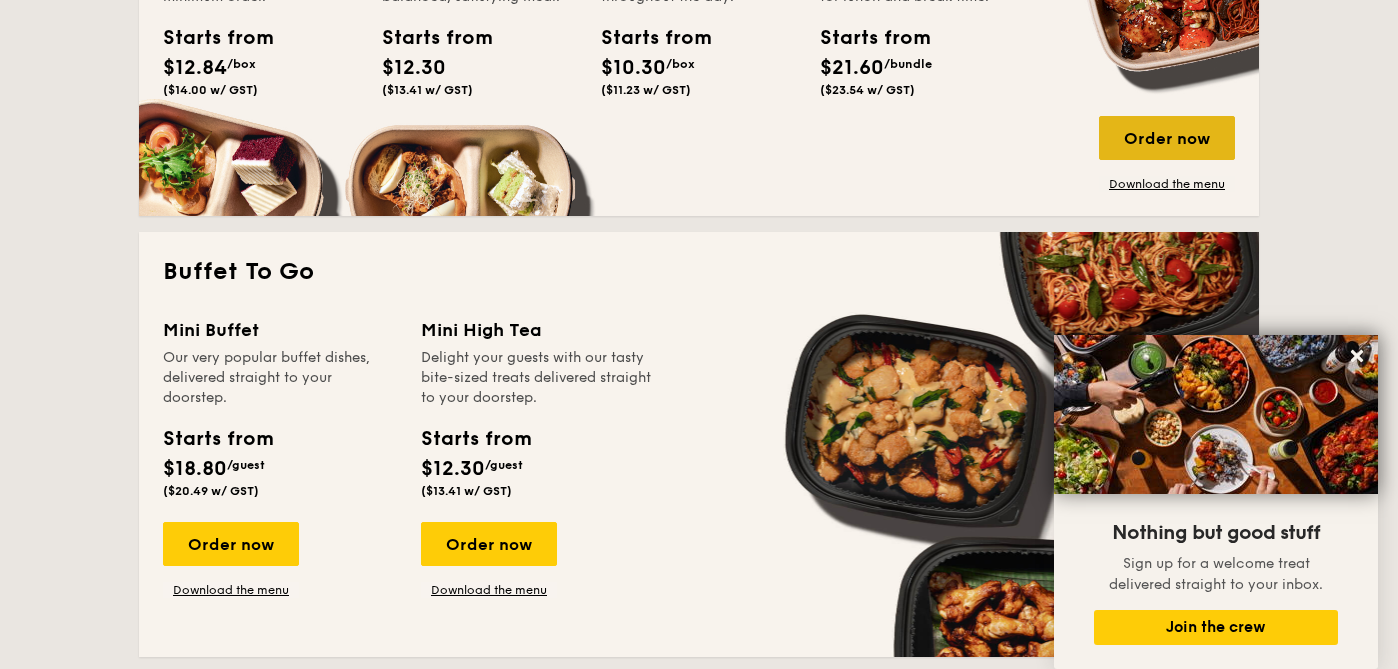 click on "Order now" at bounding box center [1167, 138] 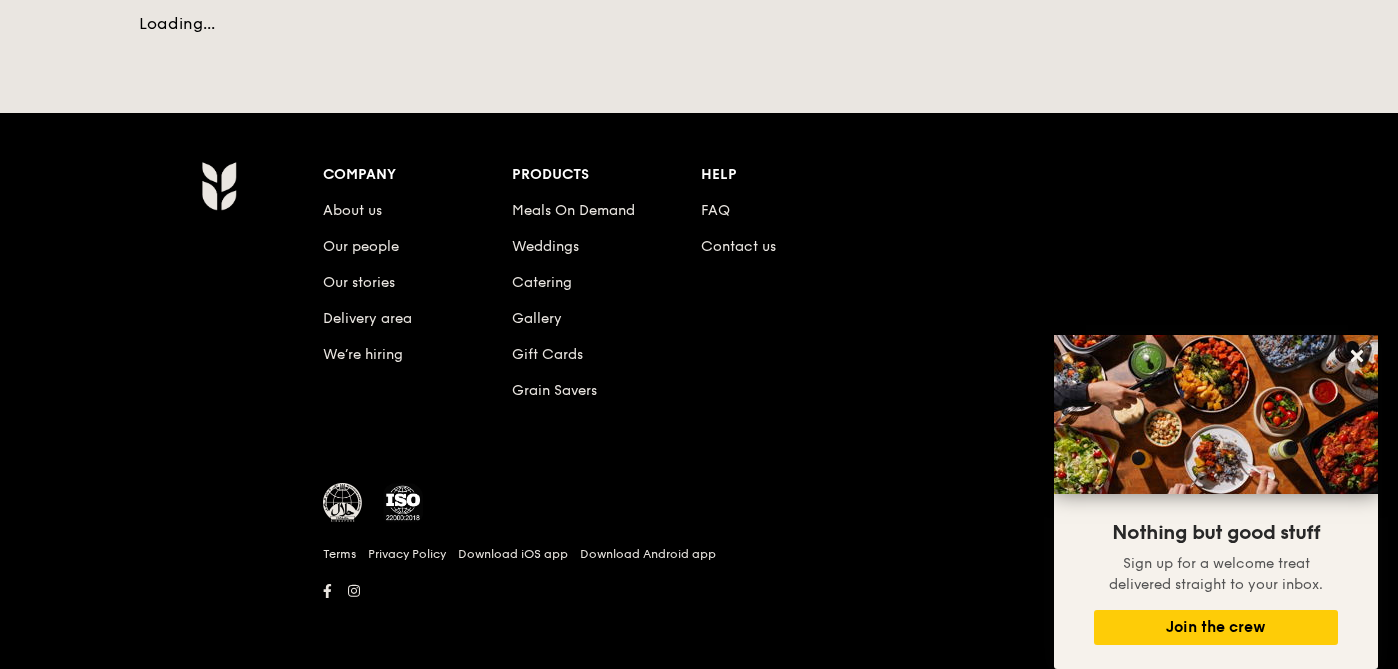 scroll, scrollTop: 474, scrollLeft: 0, axis: vertical 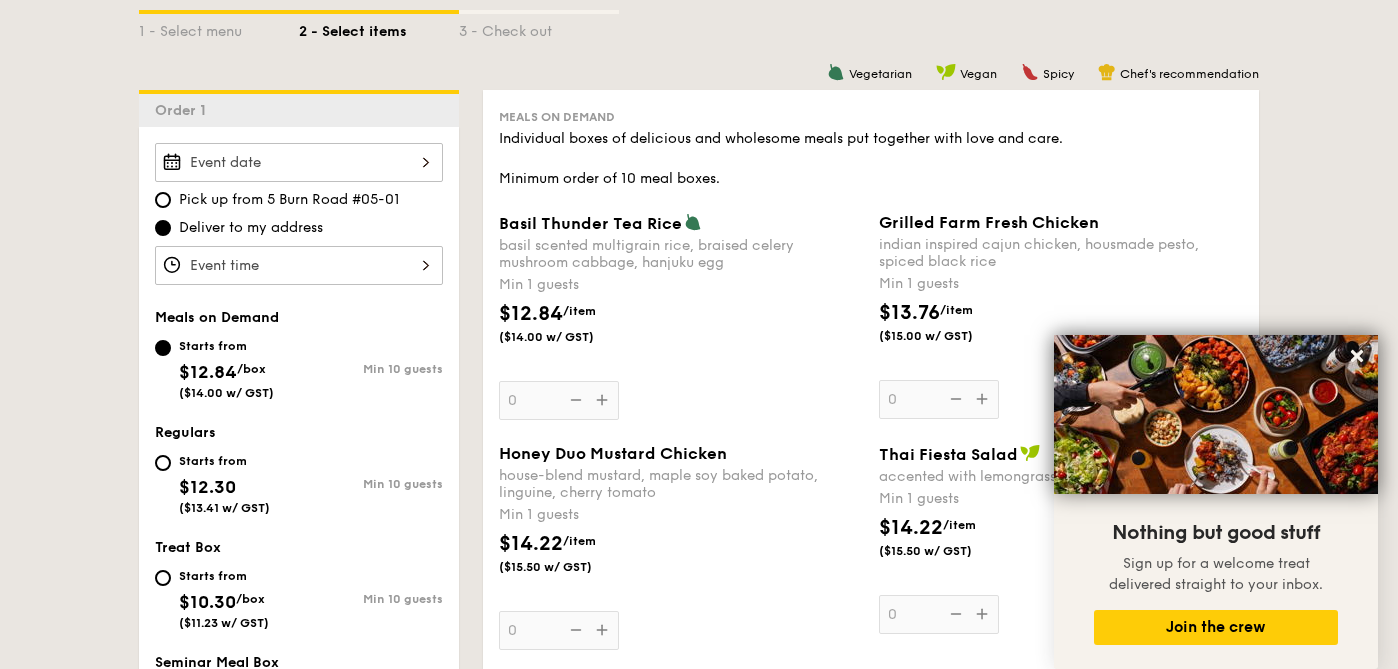 click 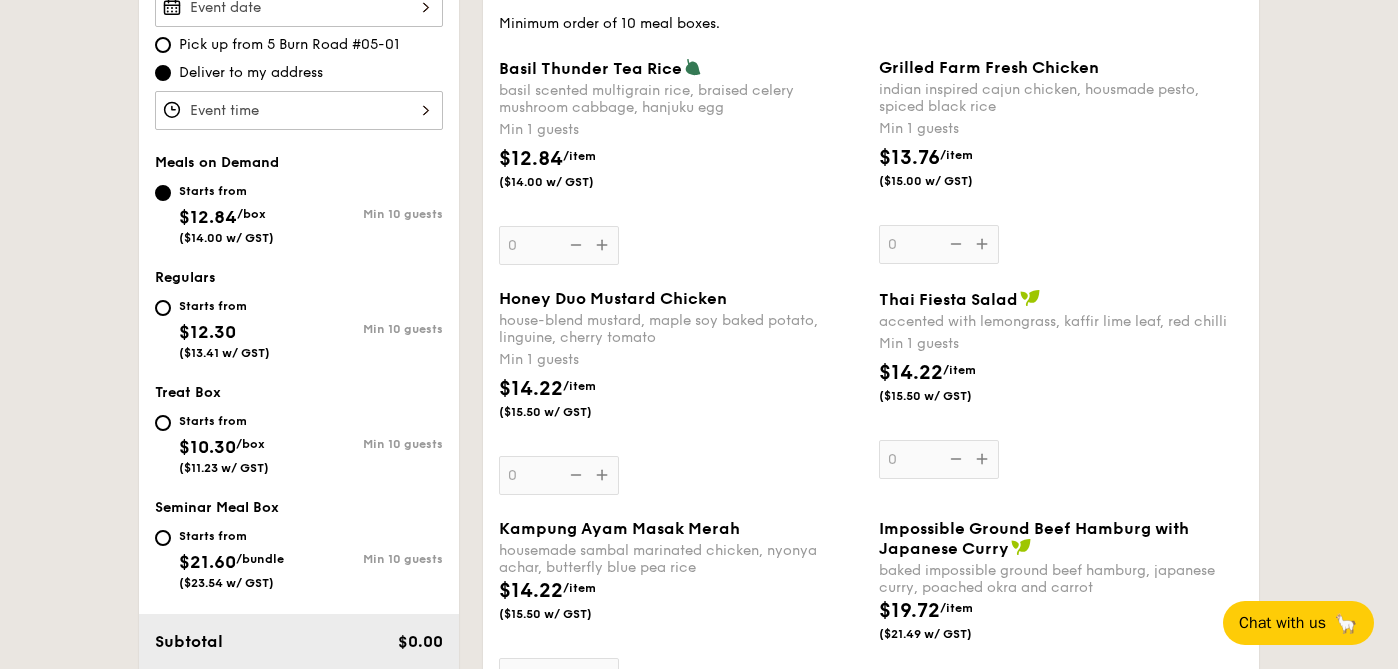 scroll, scrollTop: 501, scrollLeft: 0, axis: vertical 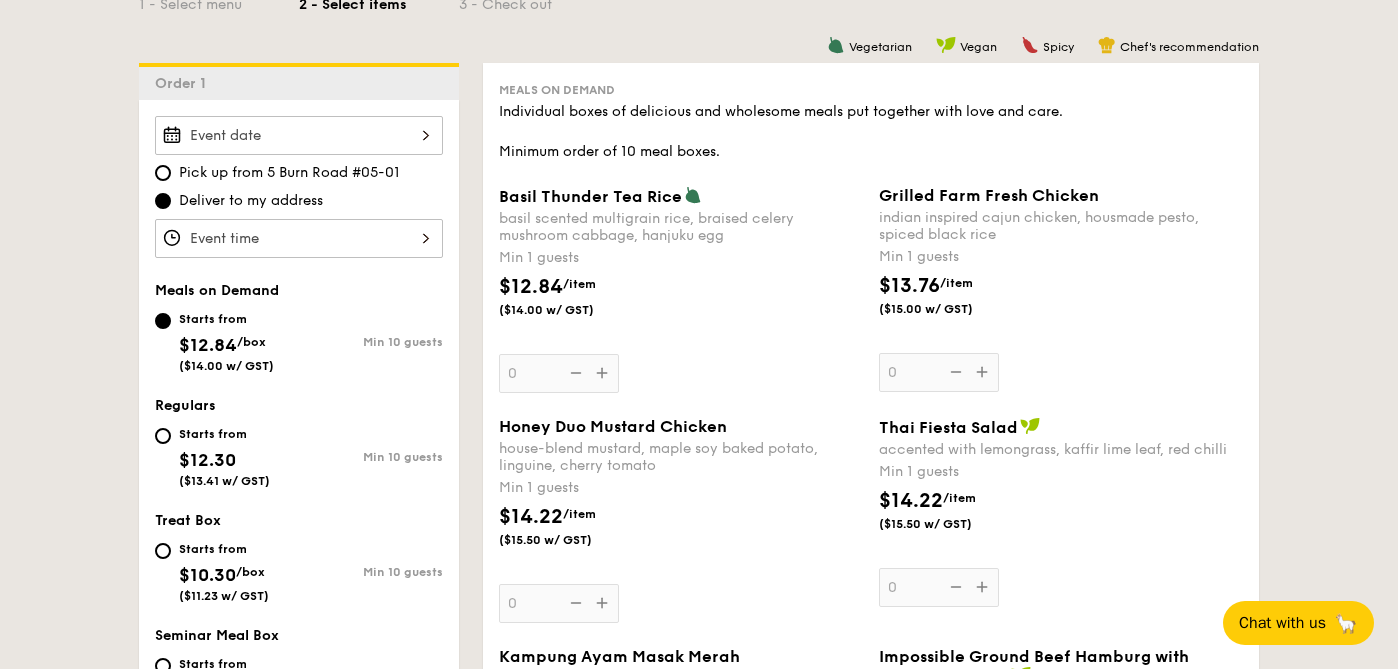 click on "Basil Thunder Tea Rice basil scented multigrain rice, braised celery mushroom cabbage, hanjuku egg
Min 1 guests
$12.84
/item
($14.00 w/ GST)
0" at bounding box center (299, 238) 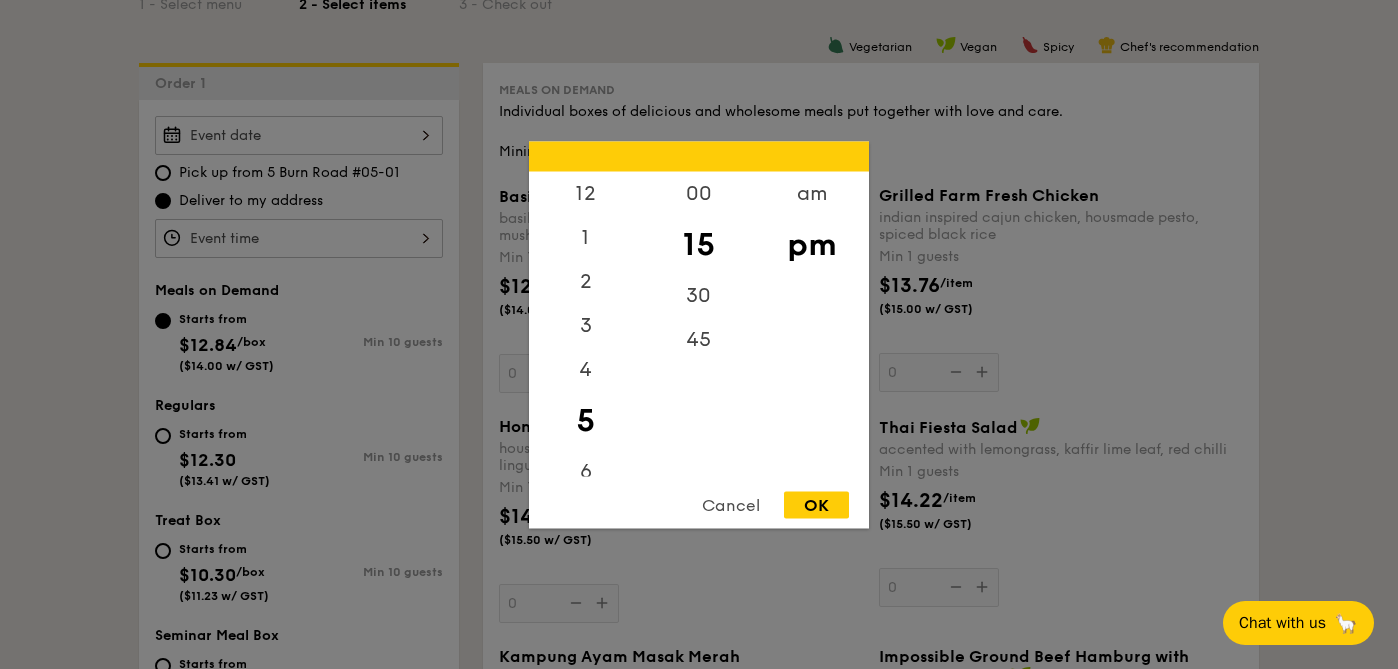 drag, startPoint x: 397, startPoint y: 166, endPoint x: 399, endPoint y: 140, distance: 26.076809 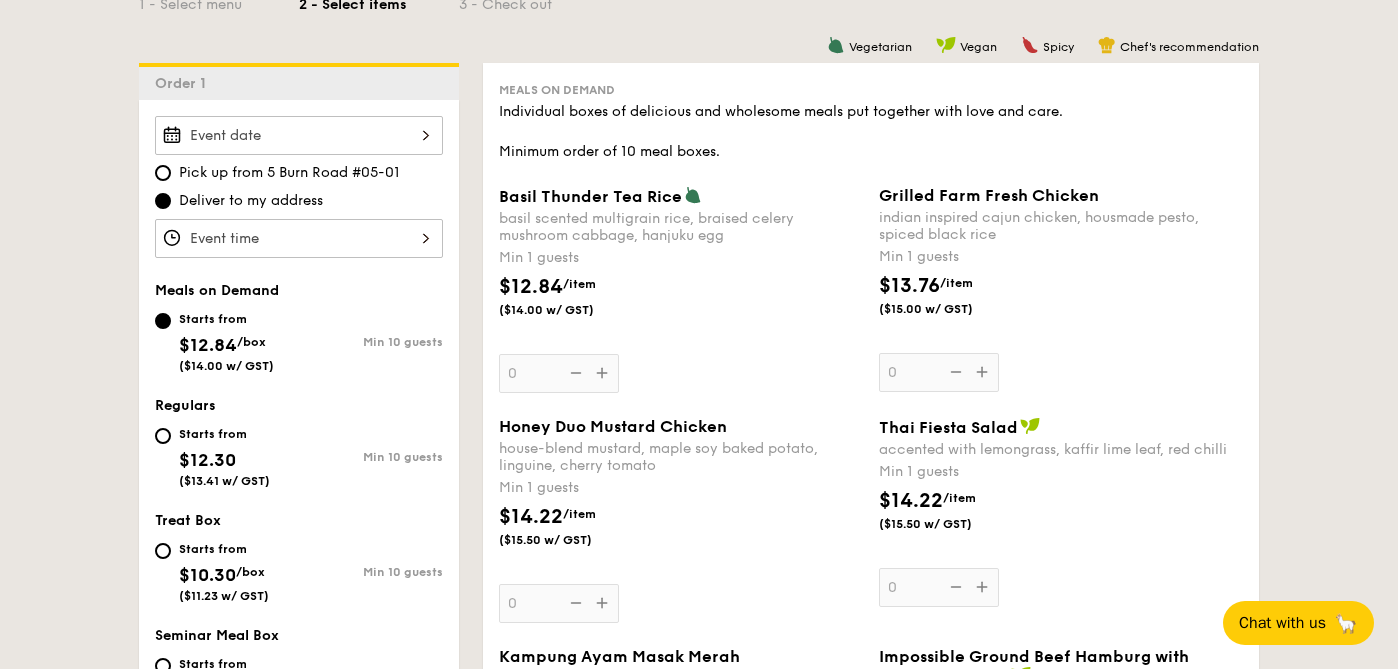 click at bounding box center (699, 334) 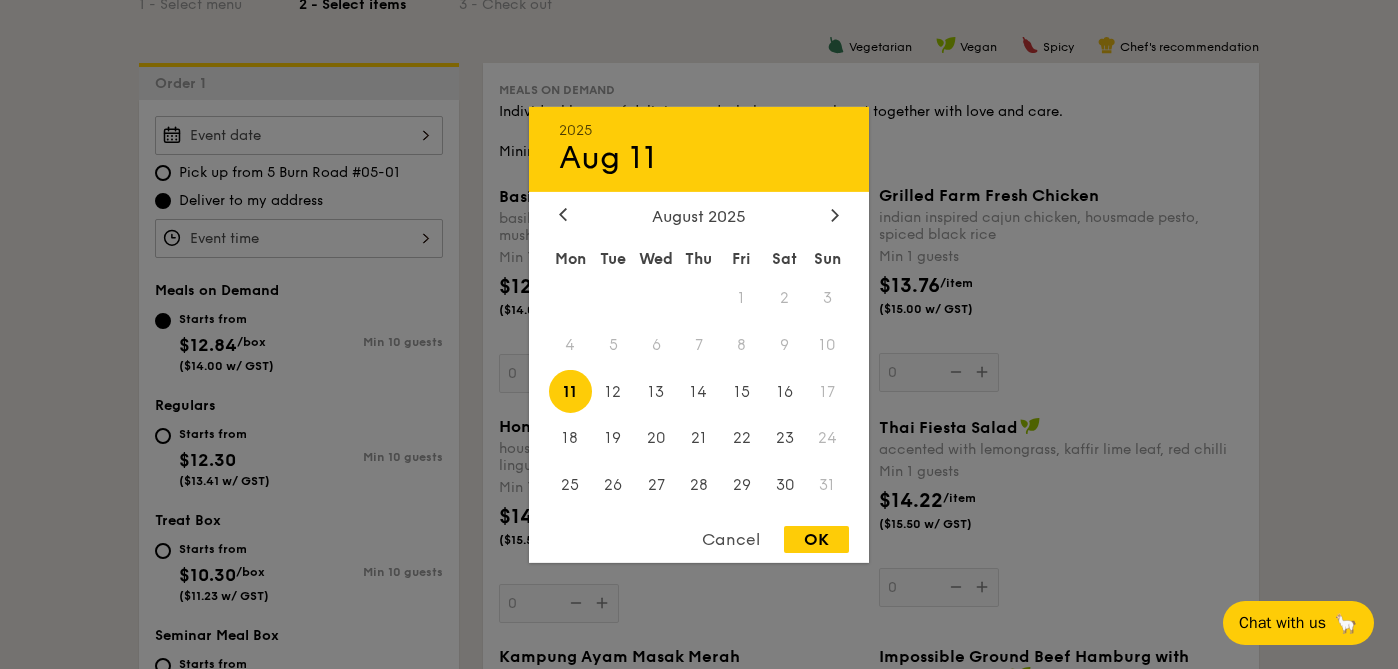 click on "2025   Aug 11       August 2025     Mon Tue Wed Thu Fri Sat Sun   1 2 3 4 5 6 7 8 9 10 11 12 13 14 15 16 17 18 19 20 21 22 23 24 25 26 27 28 29 30 31     Cancel   OK" at bounding box center (699, 334) 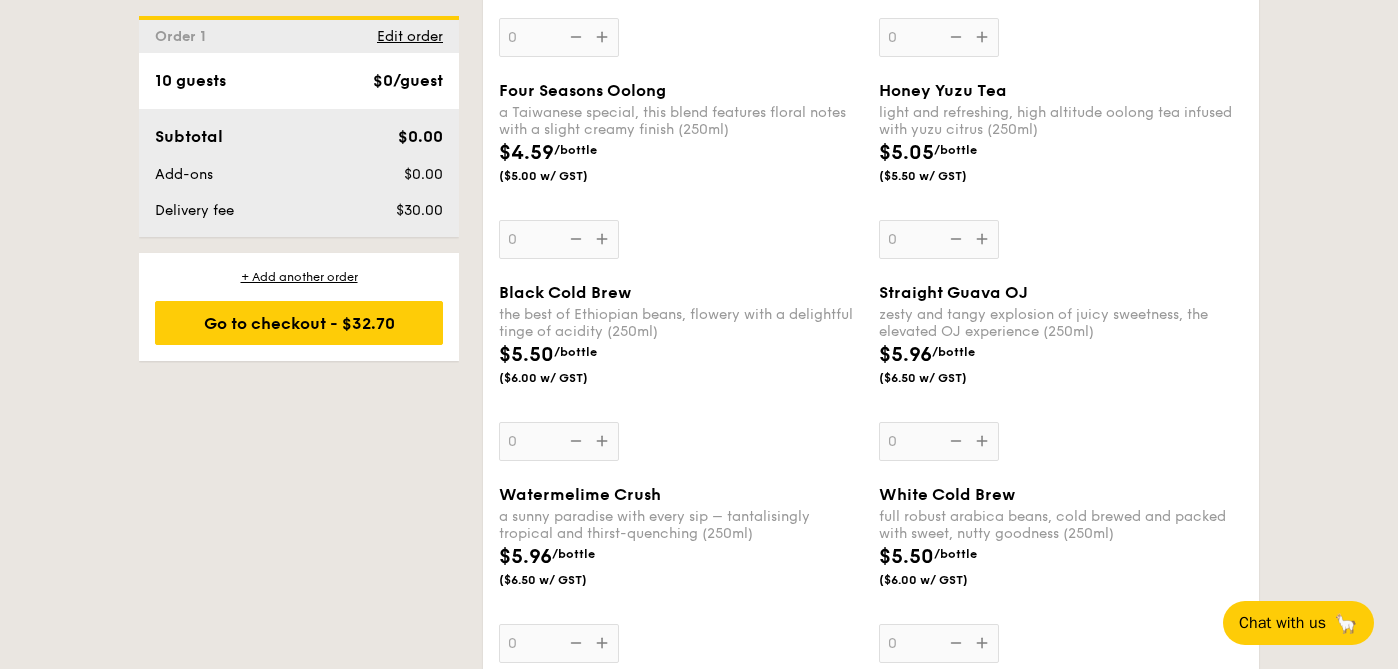 scroll, scrollTop: 4357, scrollLeft: 0, axis: vertical 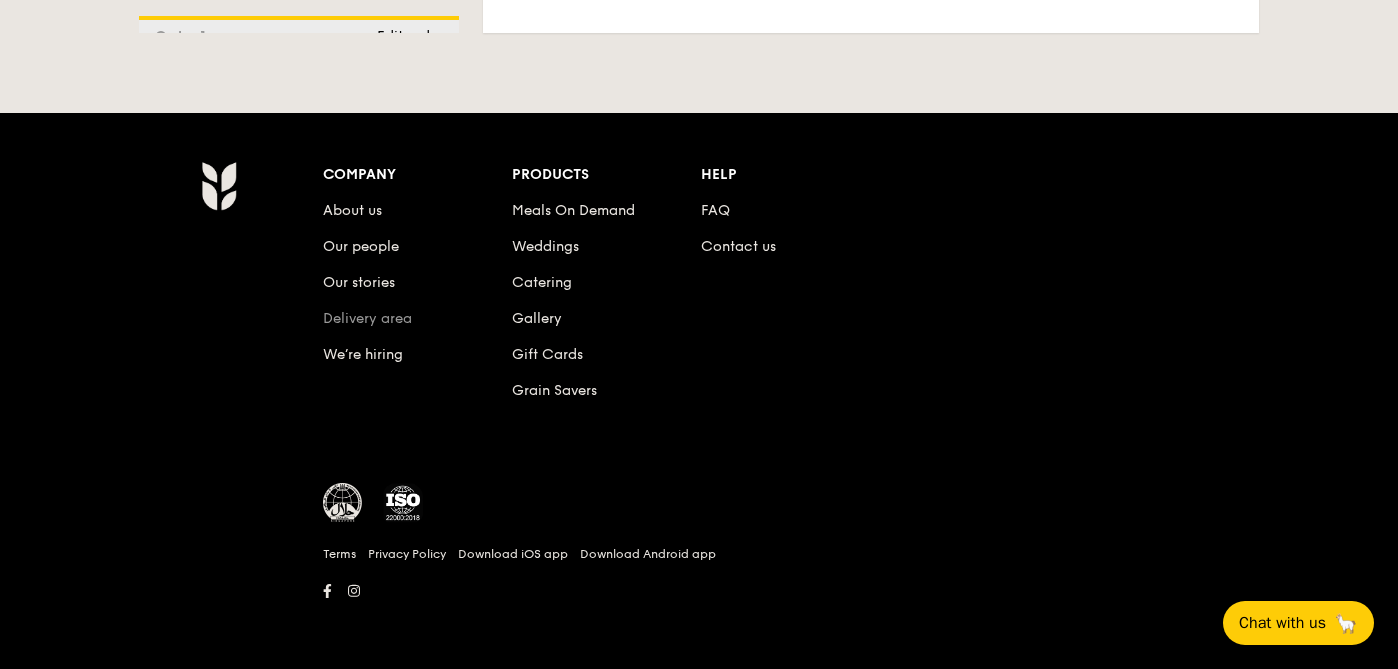 click on "Delivery area" at bounding box center [367, 318] 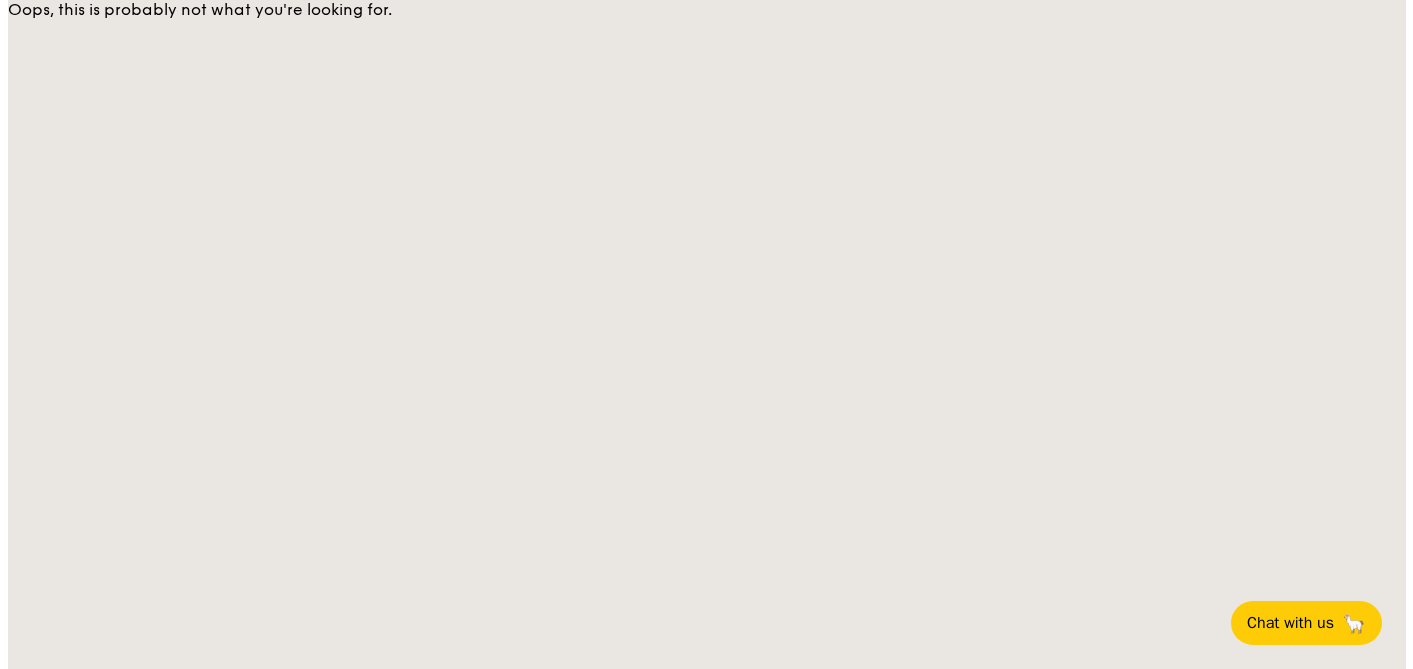 scroll, scrollTop: 0, scrollLeft: 0, axis: both 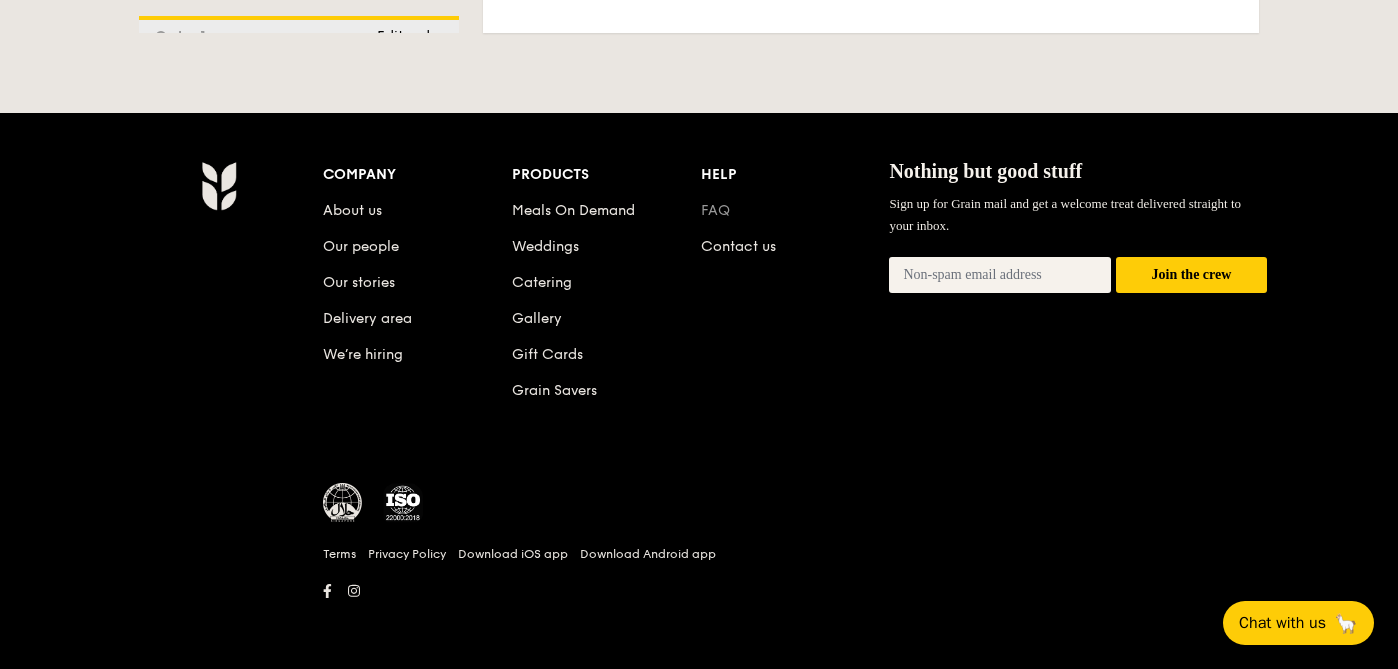 click on "FAQ" at bounding box center [715, 210] 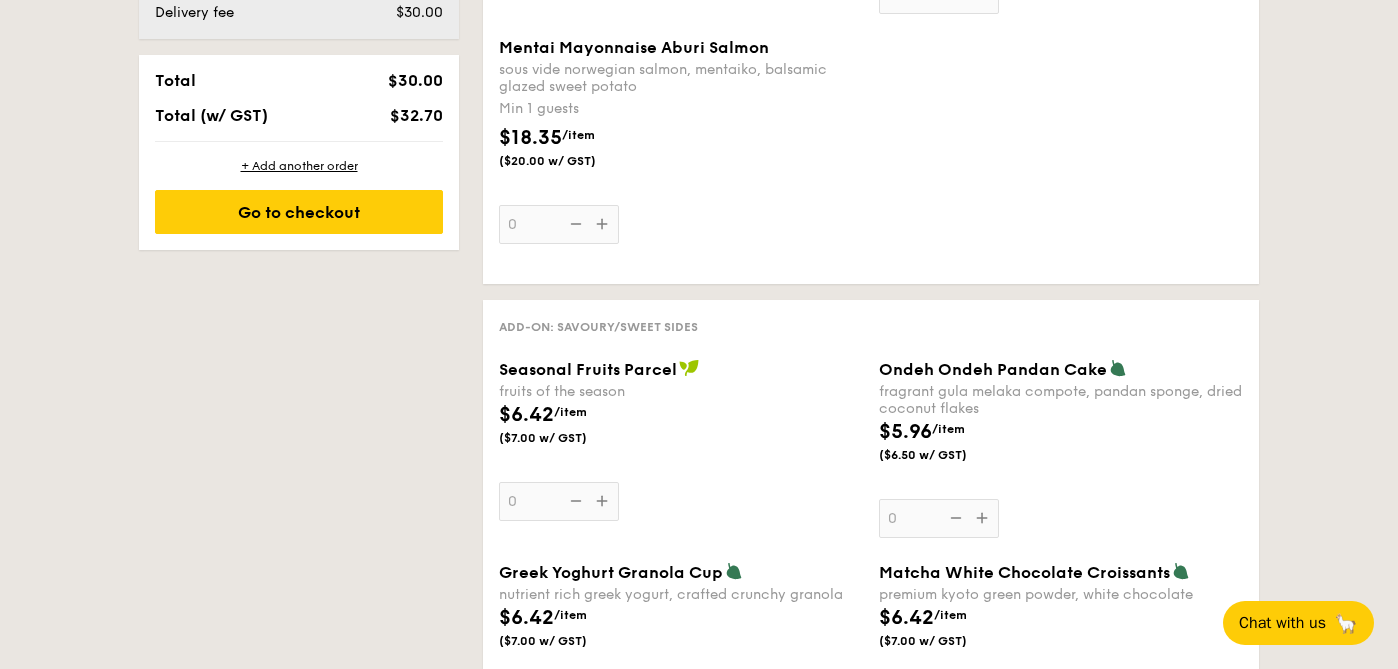 scroll, scrollTop: 660, scrollLeft: 0, axis: vertical 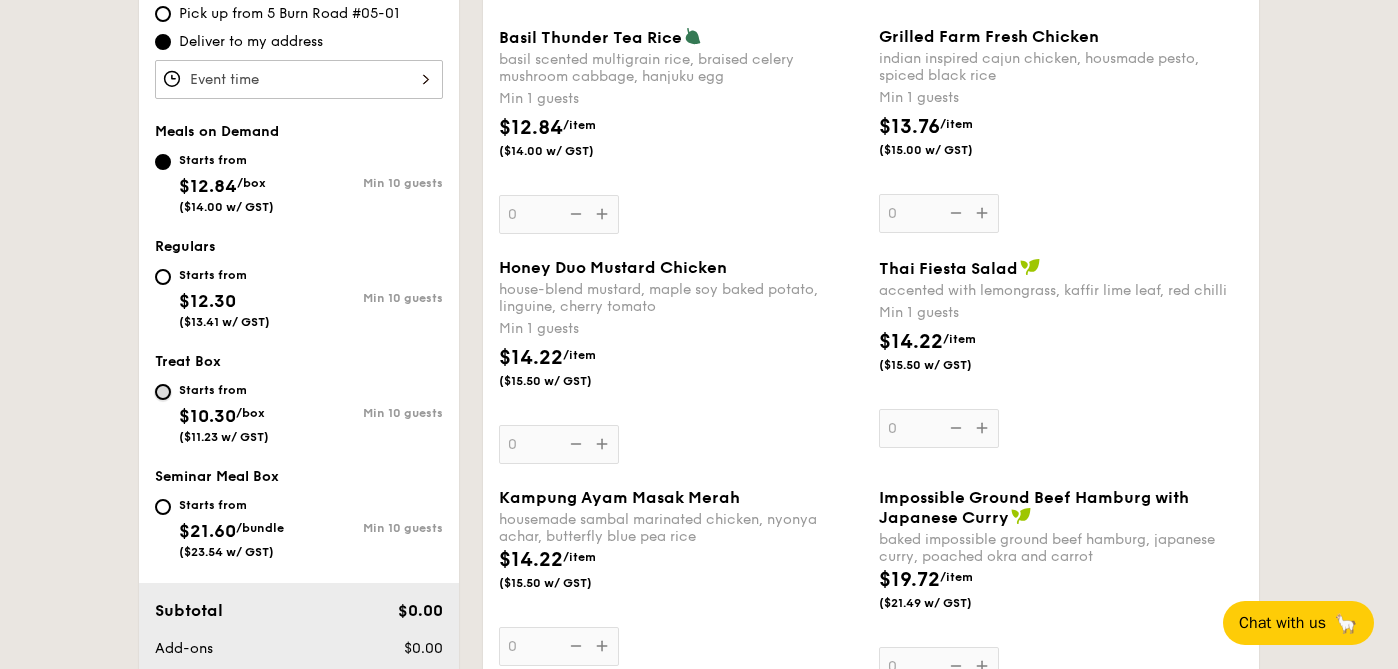 click on "Starts from
$10.30
/box
($11.23 w/ GST)
Min 10 guests" at bounding box center (163, 392) 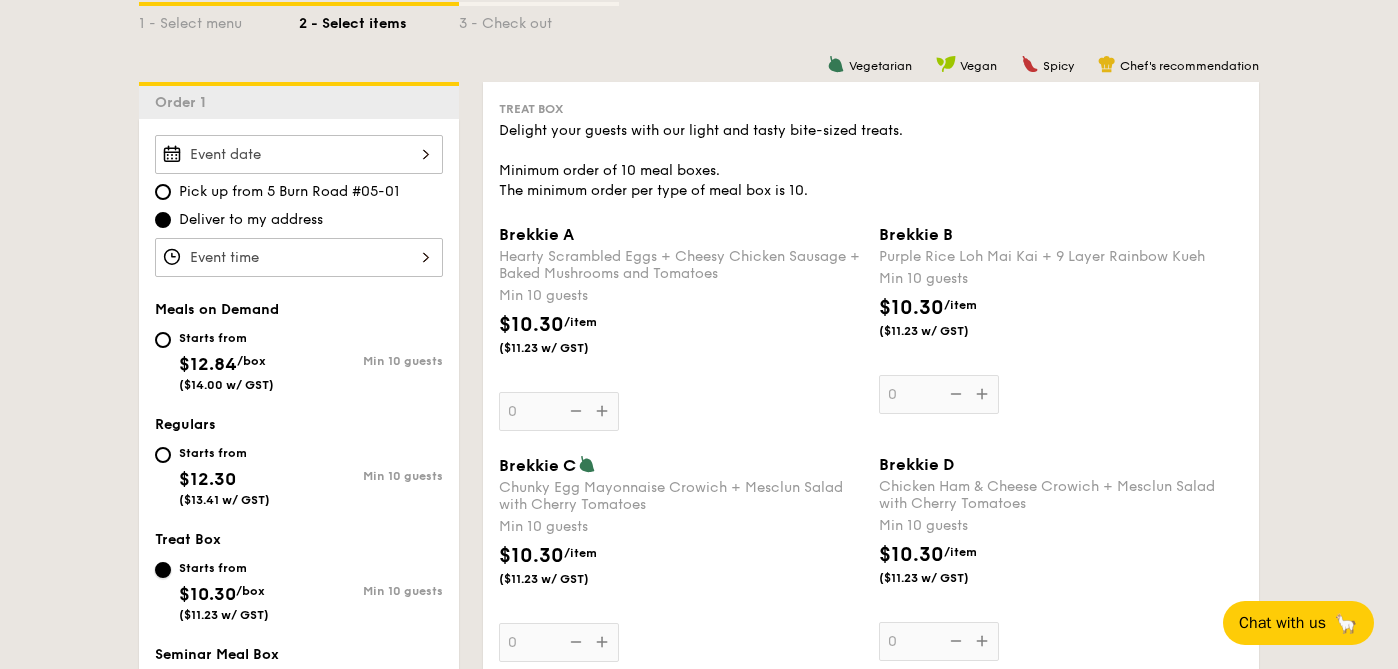 scroll, scrollTop: 436, scrollLeft: 0, axis: vertical 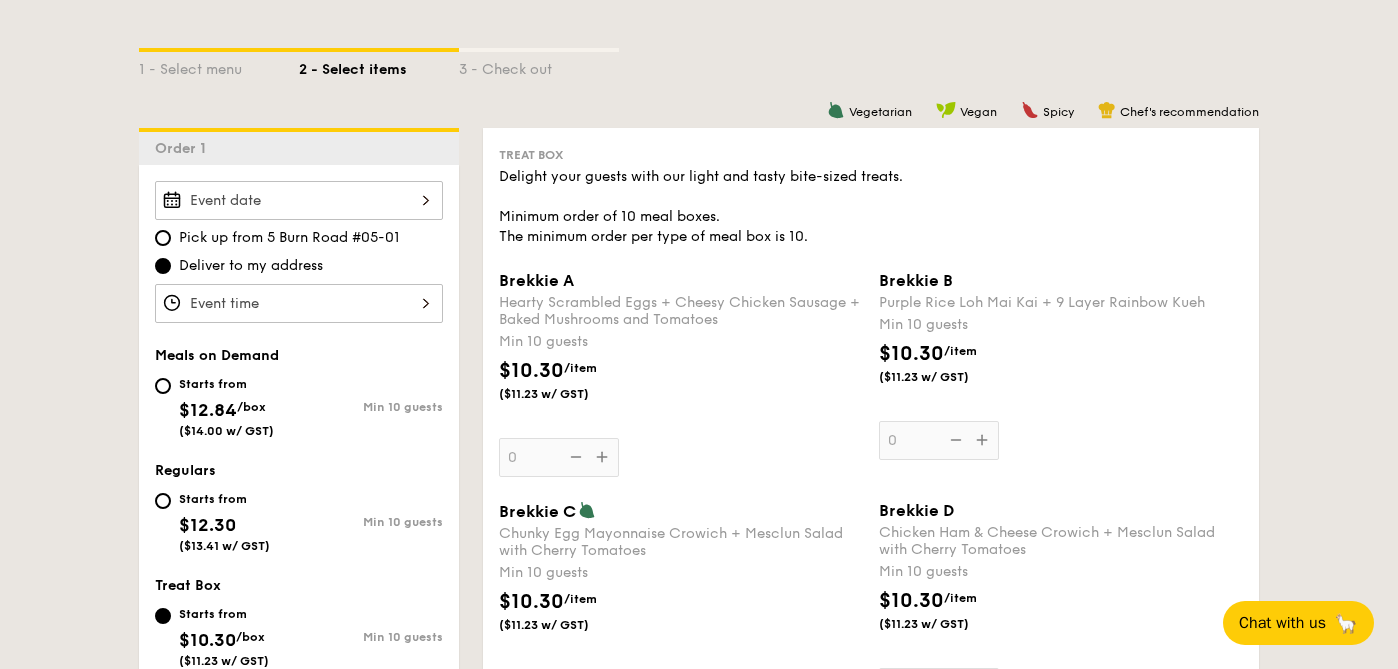 click on "Pick up from [NUMBER] [STREET] #[NUMBER]-[NUMBER]
Deliver to my address
Meals on Demand
Starts from
$12.84
/box
($14.00 w/ GST)
Min 10 guests
Regulars
Starts from
$12.30
($13.41 w/ GST)
Min 10 guests
Treat Box
Starts from
$10.30
/box
($11.23 w/ GST)
Min 10 guests
Seminar Meal Box
Starts from
$21.60
/bundle
($23.54 w/ GST)
Min 10 guests
Subtotal
$0.00
Add-ons
$0.00
Delivery fee
$30.00" at bounding box center [299, 550] 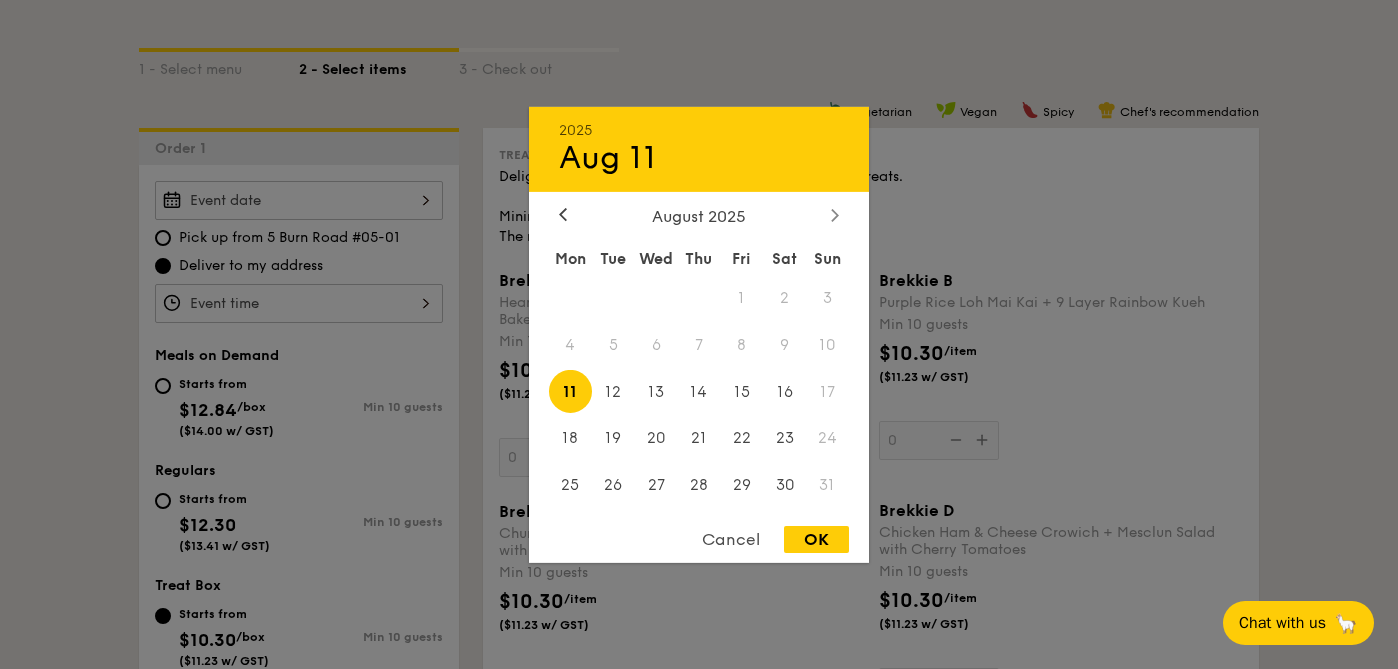 click 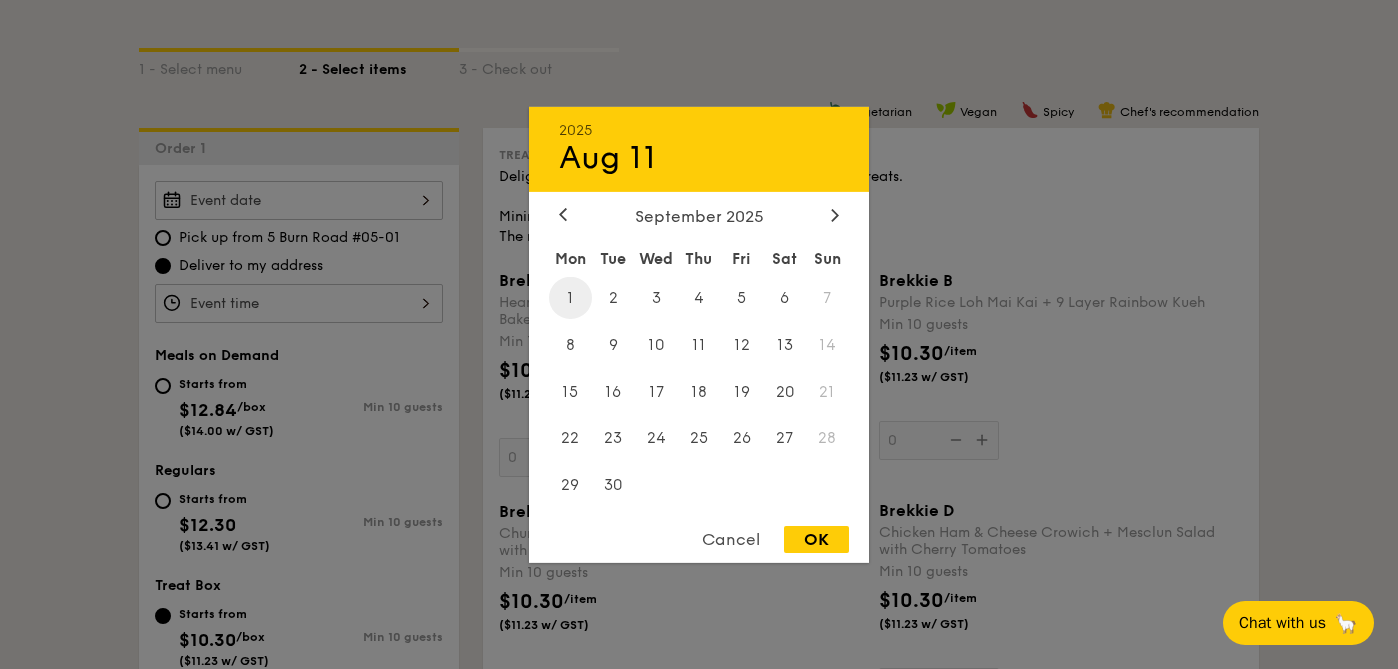 click on "1" at bounding box center [570, 297] 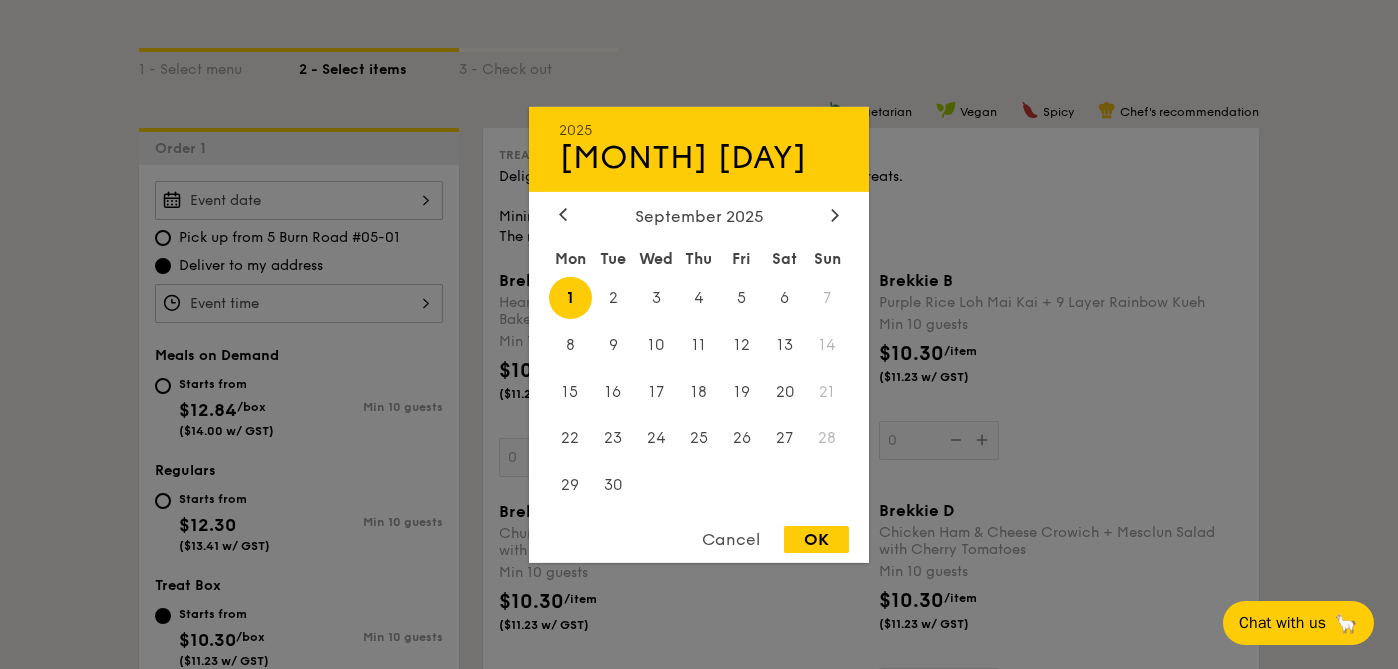 click on "1" at bounding box center [570, 297] 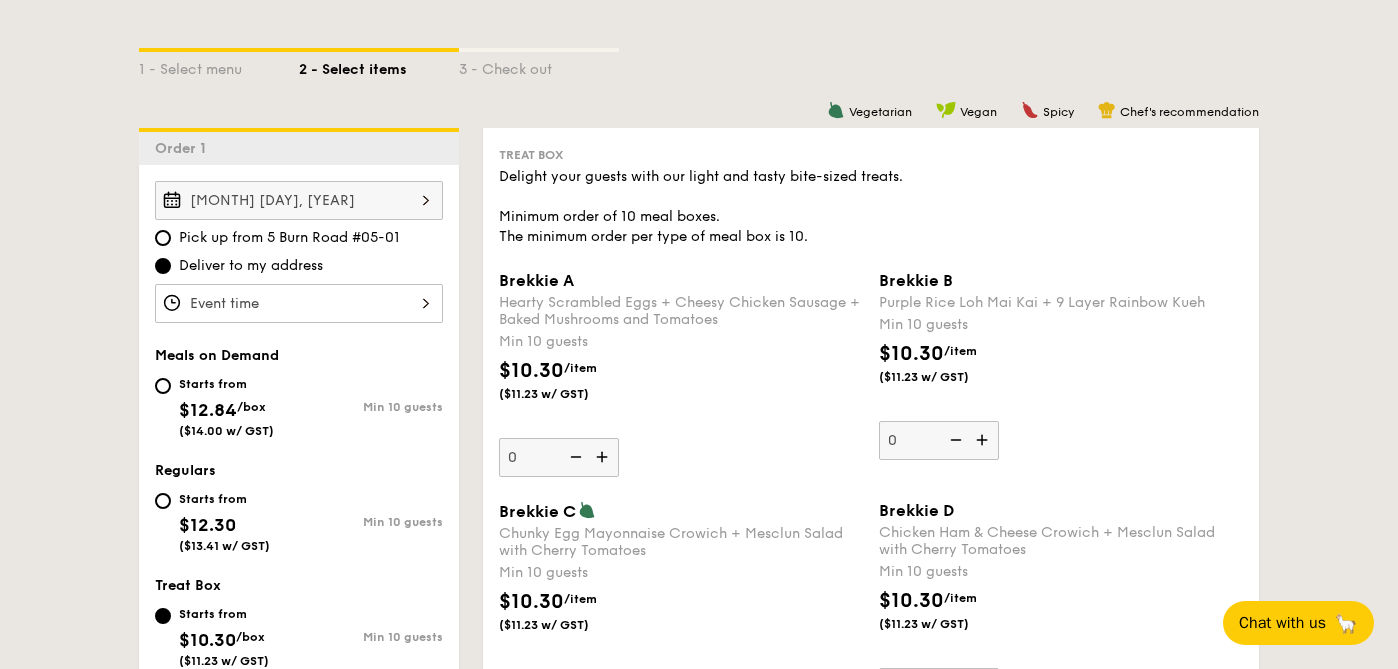 click on "Brekkie A Hearty Scrambled Eggs + Cheesy Chicken Sausage + Baked Mushrooms and Tomatoes
Min 10 guests
$10.30
/item
($11.23 w/ GST)
0" at bounding box center [299, 303] 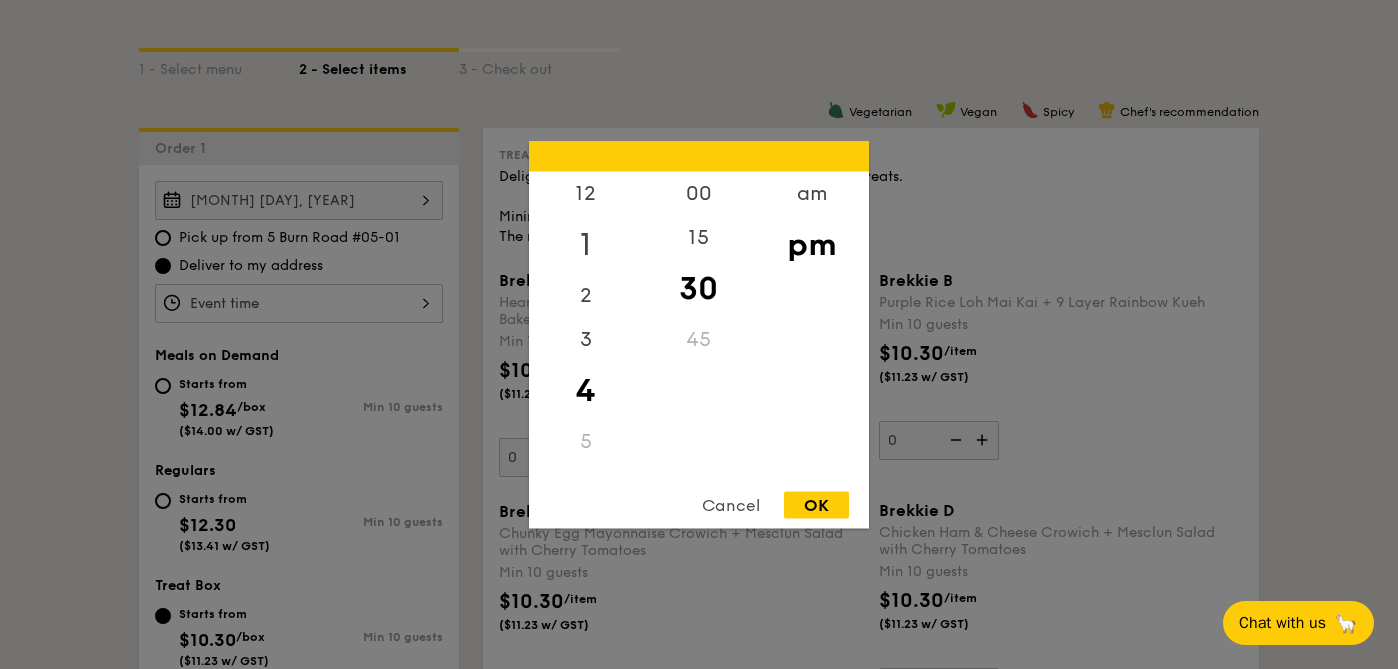 click on "1" at bounding box center (585, 244) 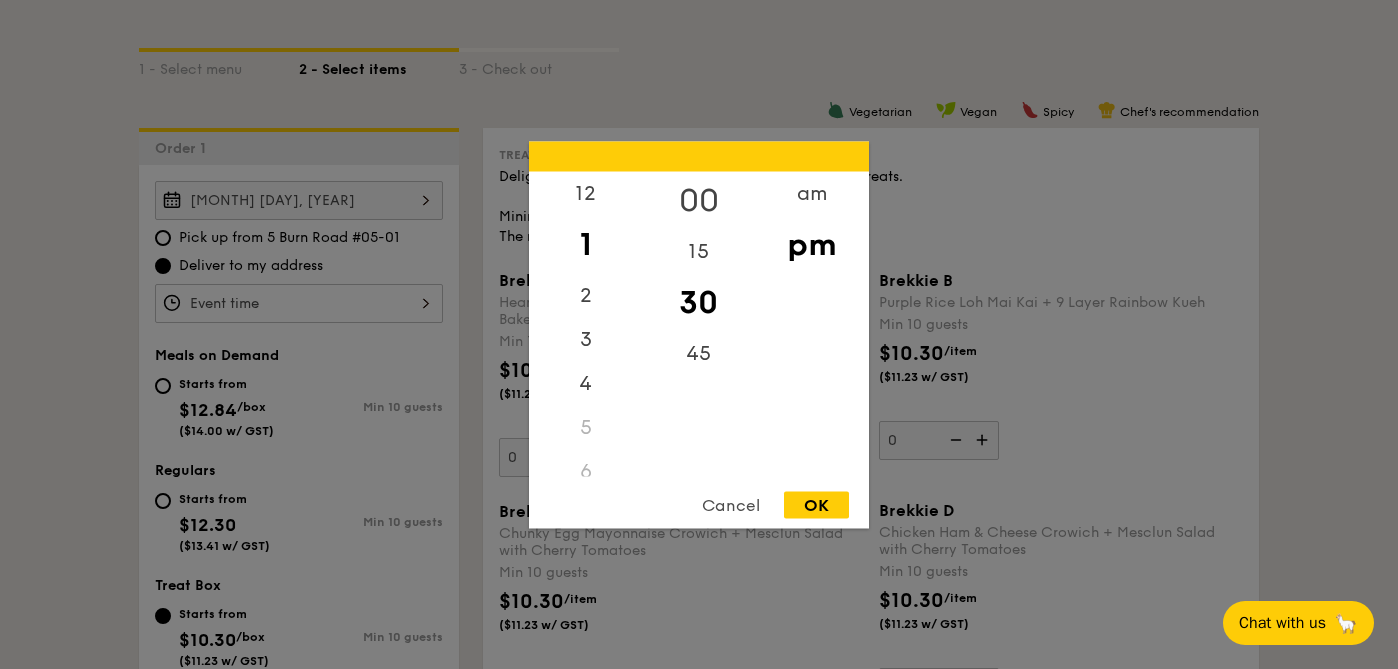 click on "00" at bounding box center [698, 200] 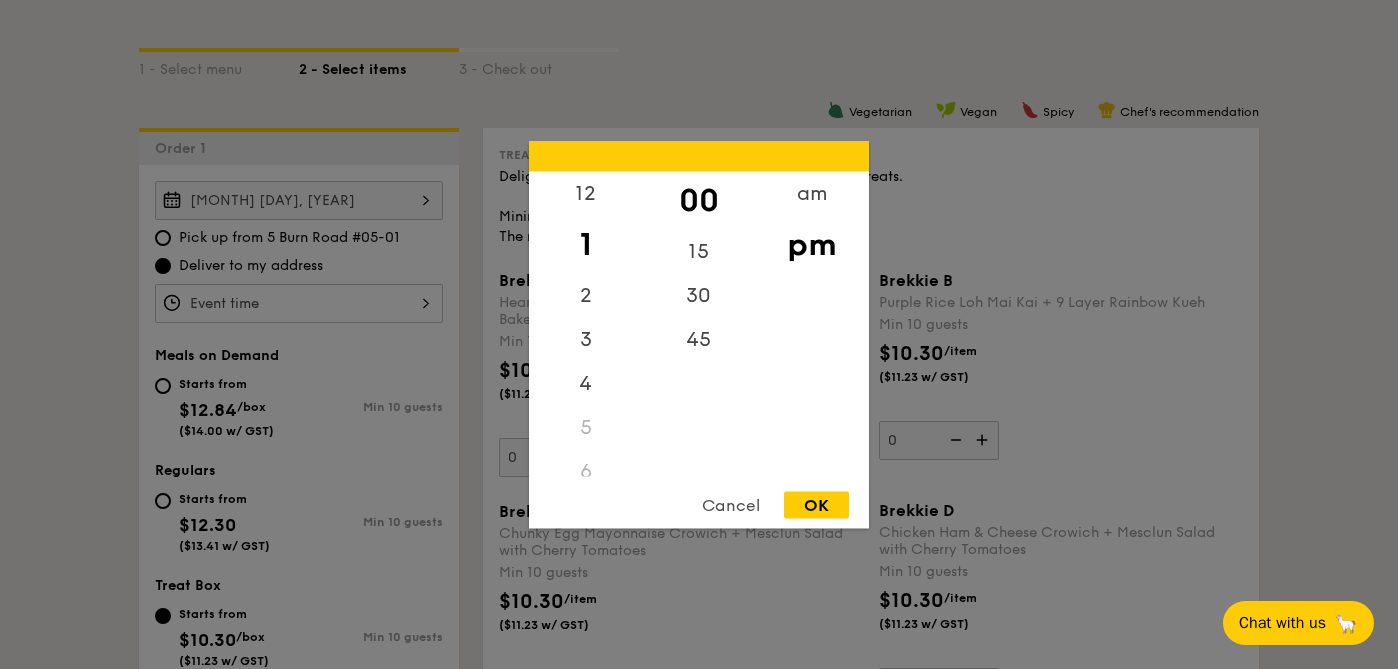 click on "OK" at bounding box center [816, 504] 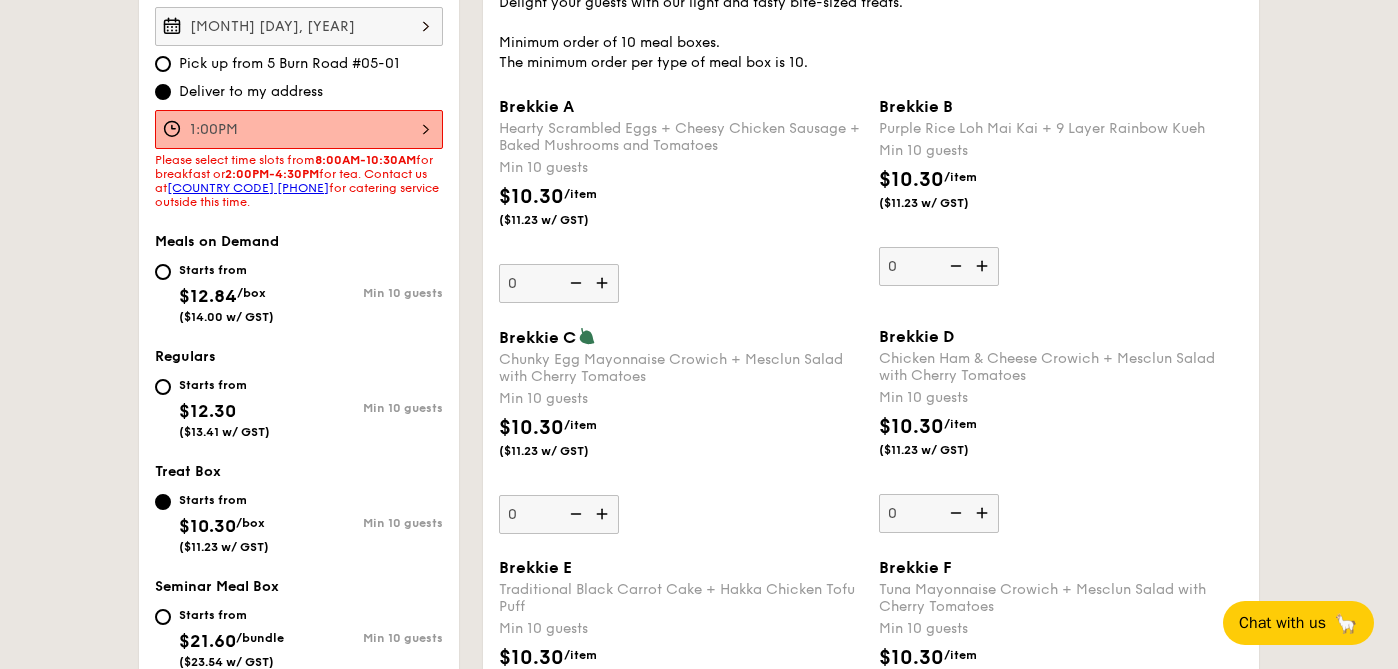 scroll, scrollTop: 661, scrollLeft: 0, axis: vertical 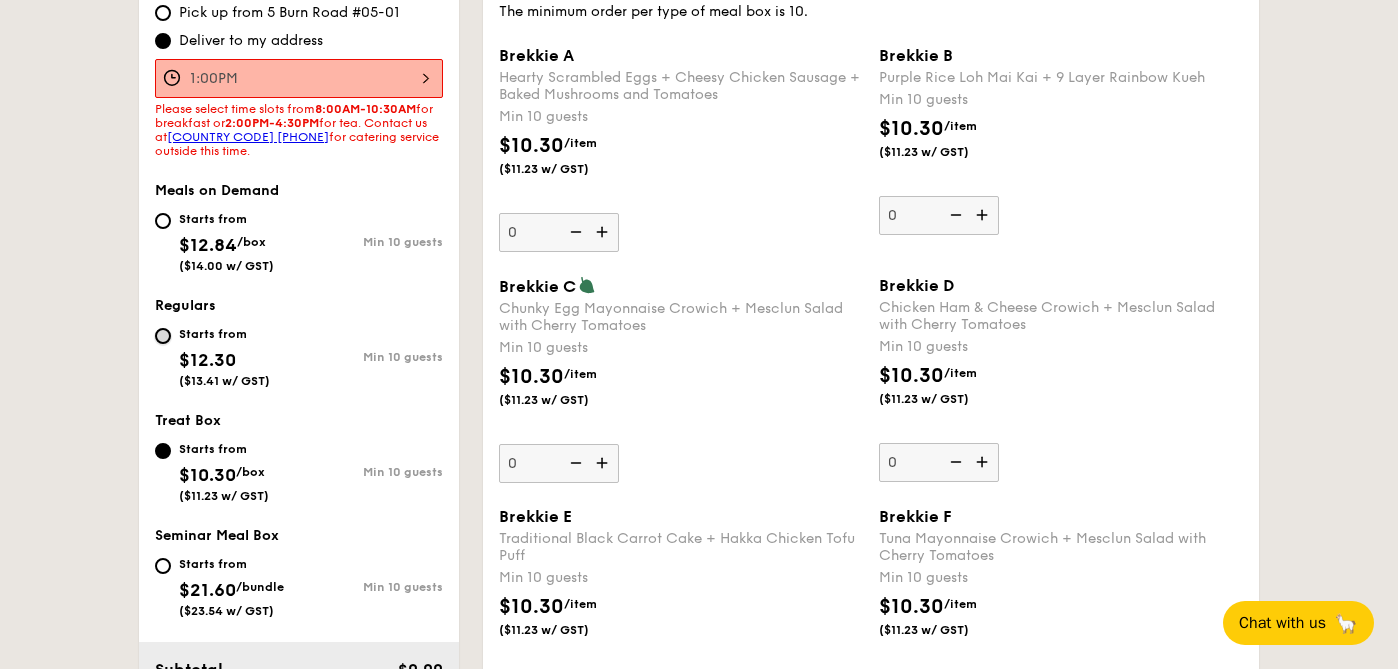 click on "Starts from
$12.30
($13.41 w/ GST)
Min 10 guests" at bounding box center (163, 336) 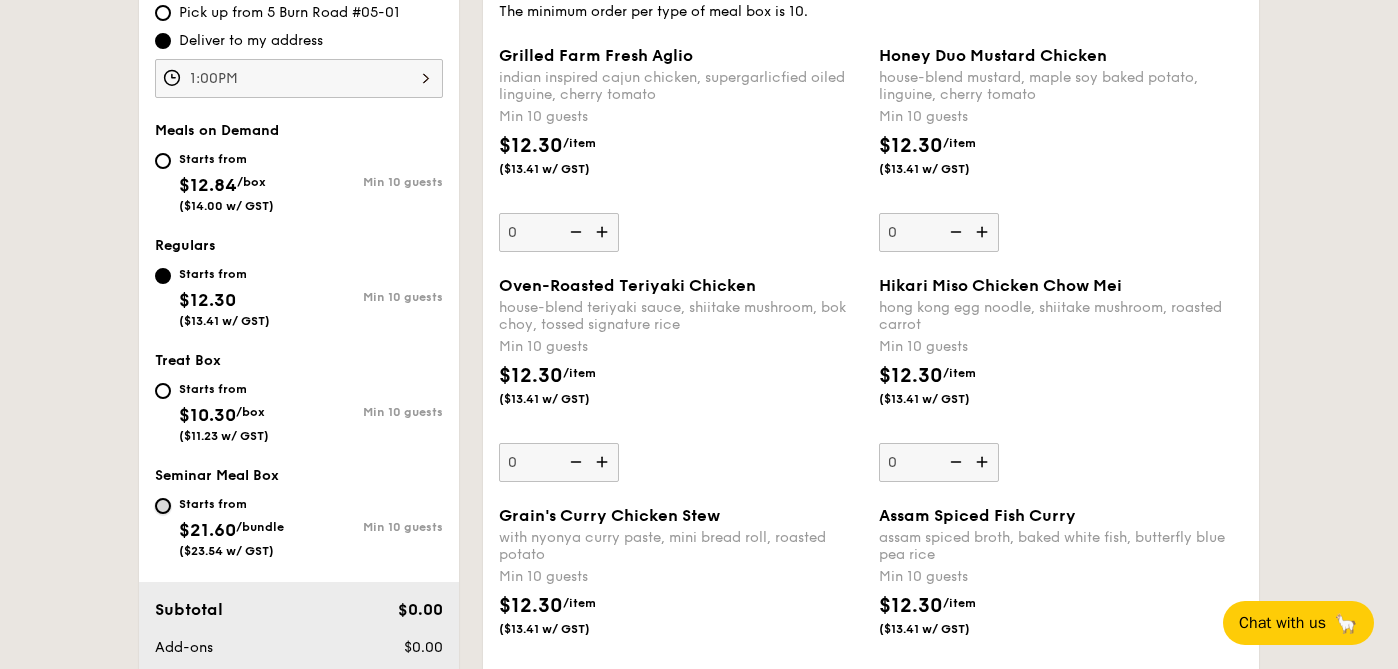 click on "Starts from
$21.60
/bundle
($23.54 w/ GST)
Min 10 guests" at bounding box center [163, 506] 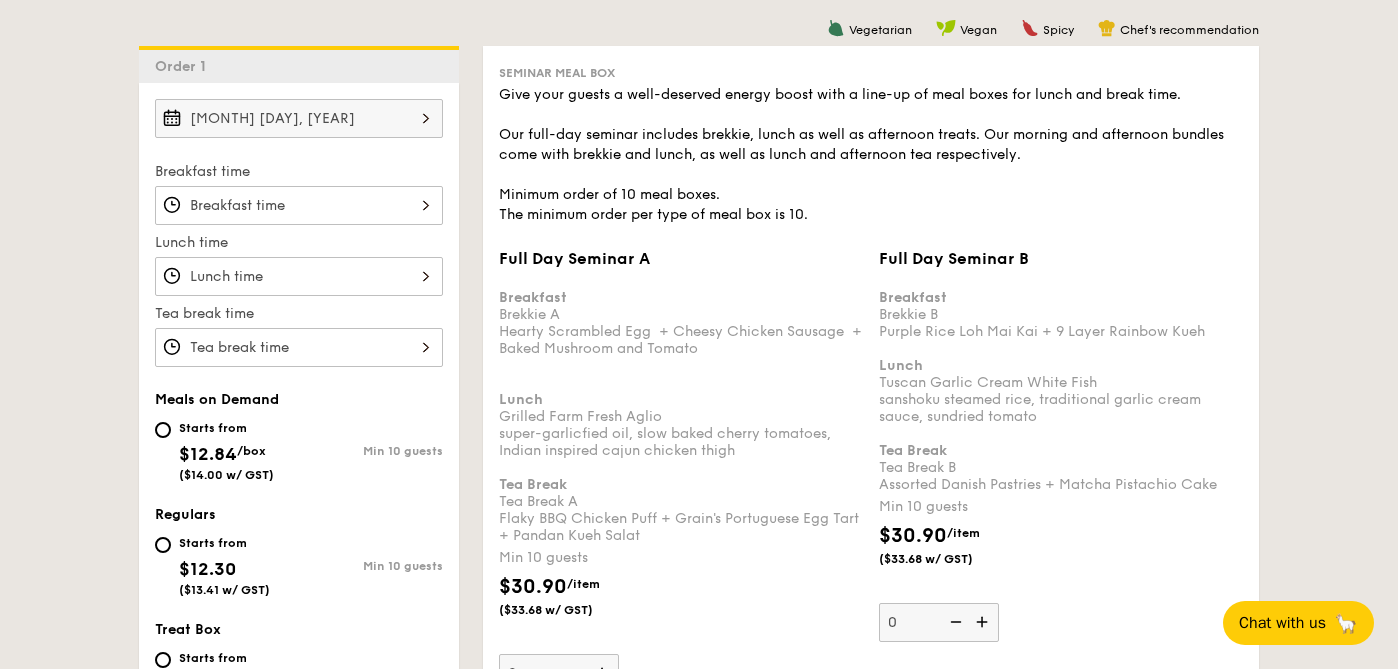 scroll, scrollTop: 553, scrollLeft: 0, axis: vertical 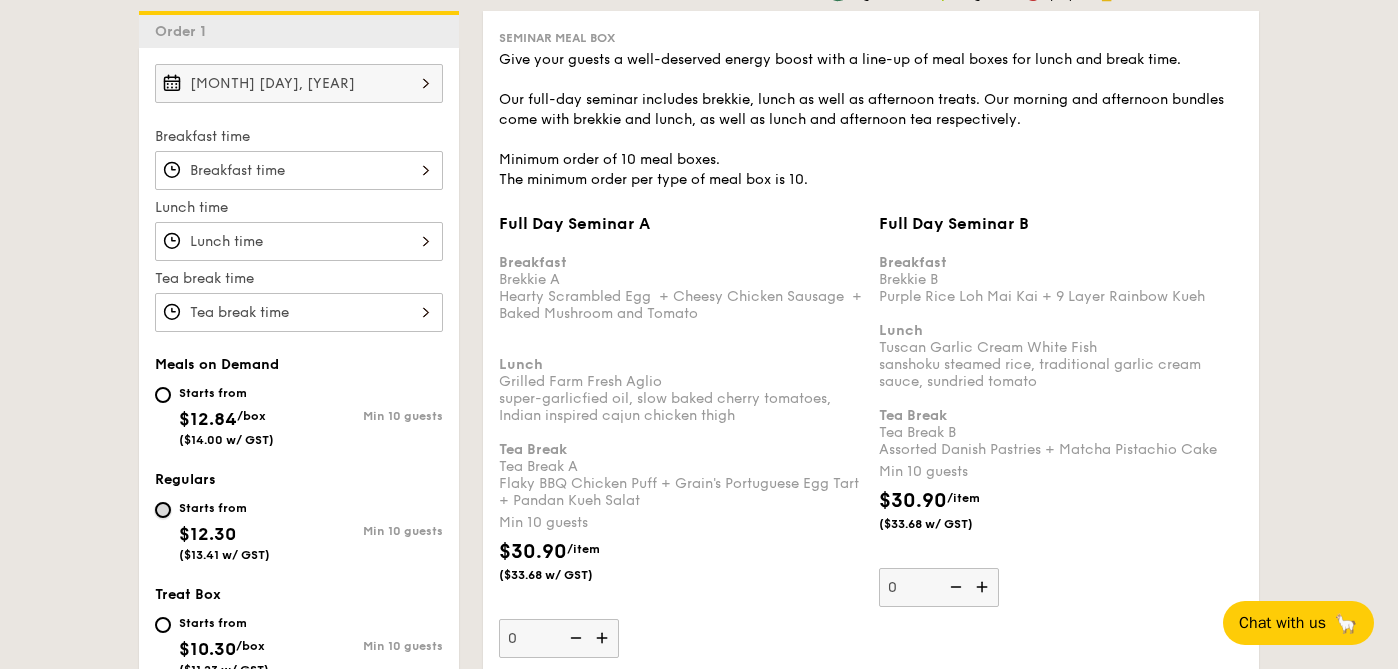 click on "Starts from
$12.30
($13.41 w/ GST)
Min 10 guests" at bounding box center [163, 510] 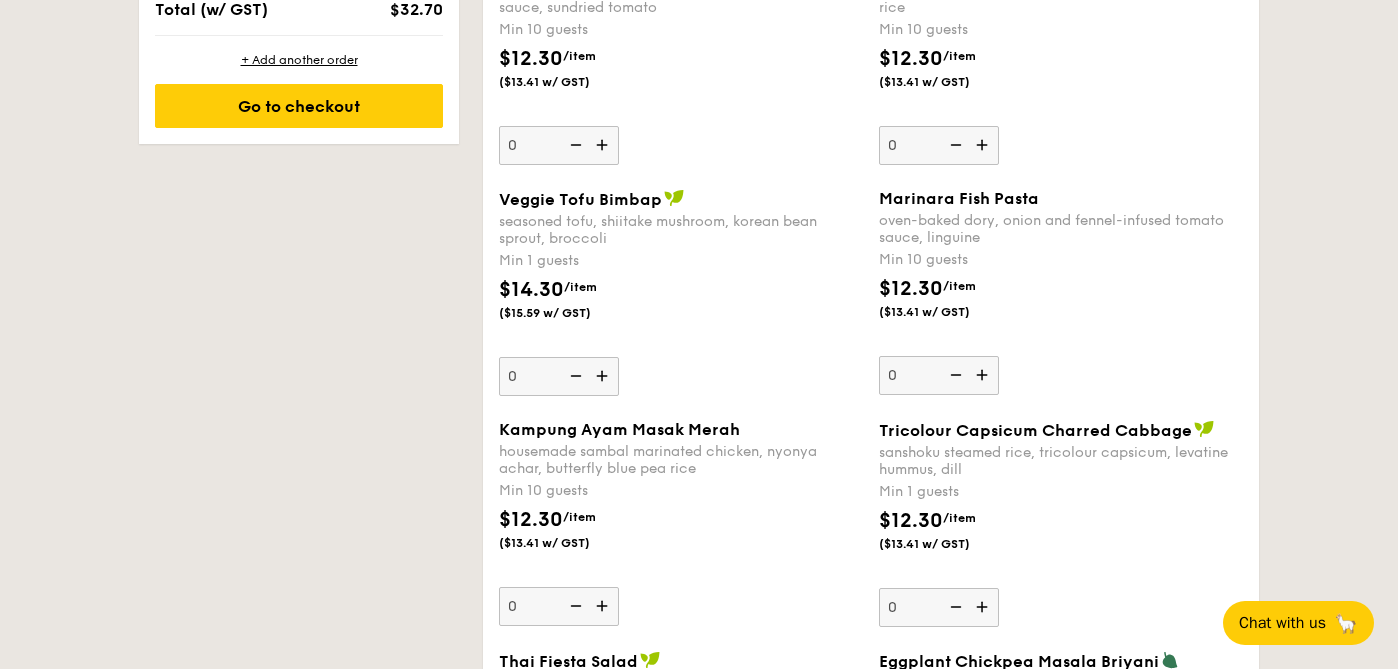 click on "Meals On Demand
Weddings
Catering
Contact us All-Day Meal Boxes
Meals on Demand
Starts from
$12.84
/box
($14.00 w/ GST)
Regulars
Starts from
$12.30
($13.41 w/ GST)
Treat Box
Starts from
$10.30
/box
($11.23 w/ GST)
Seminar Meal Box
Starts from
$21.60
/bundle
($23.54 w/ GST)
Lead time:
Order  4 weekdays  in advance
1 - Select menu
2 - Select items
3 - Check out
Order 1
[MONTH] [DAY], [YEAR]
Pick up from [NUMBER] [STREET] #[NUMBER]-[NUMBER]
Deliver to my address
Meals on Demand
Starts from
/box
." at bounding box center [699, 1781] 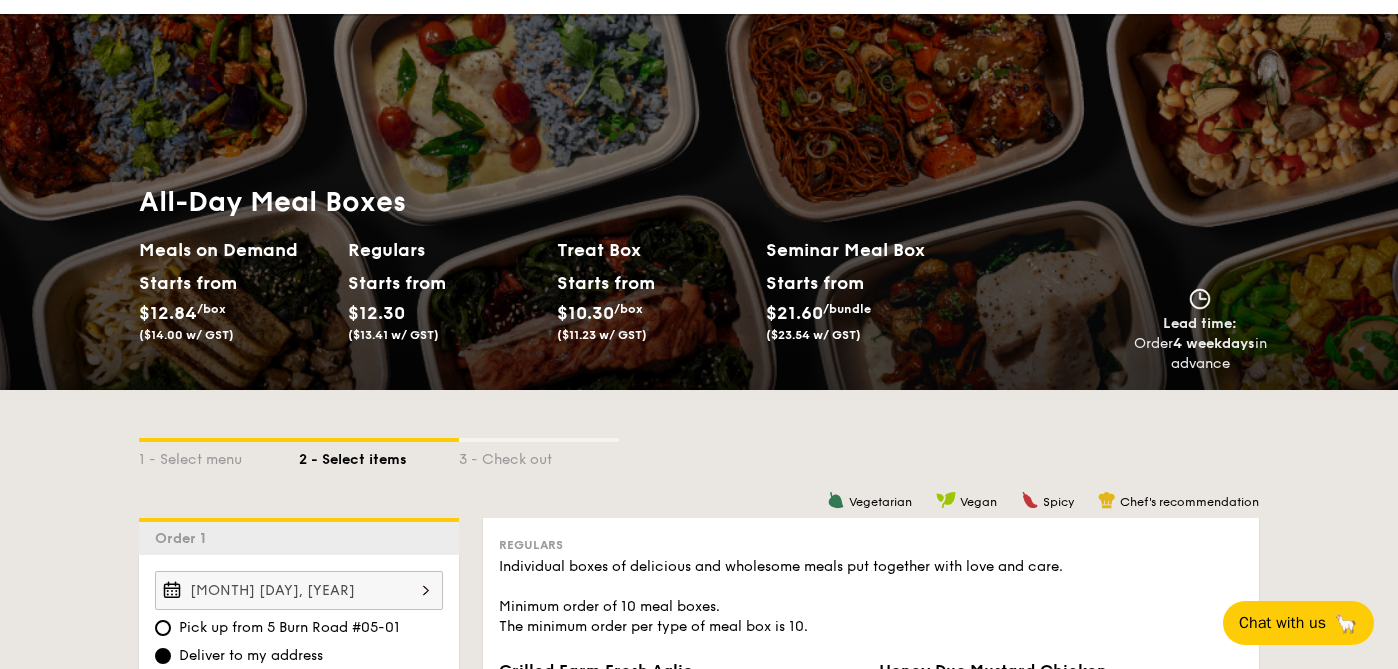 scroll, scrollTop: 0, scrollLeft: 0, axis: both 